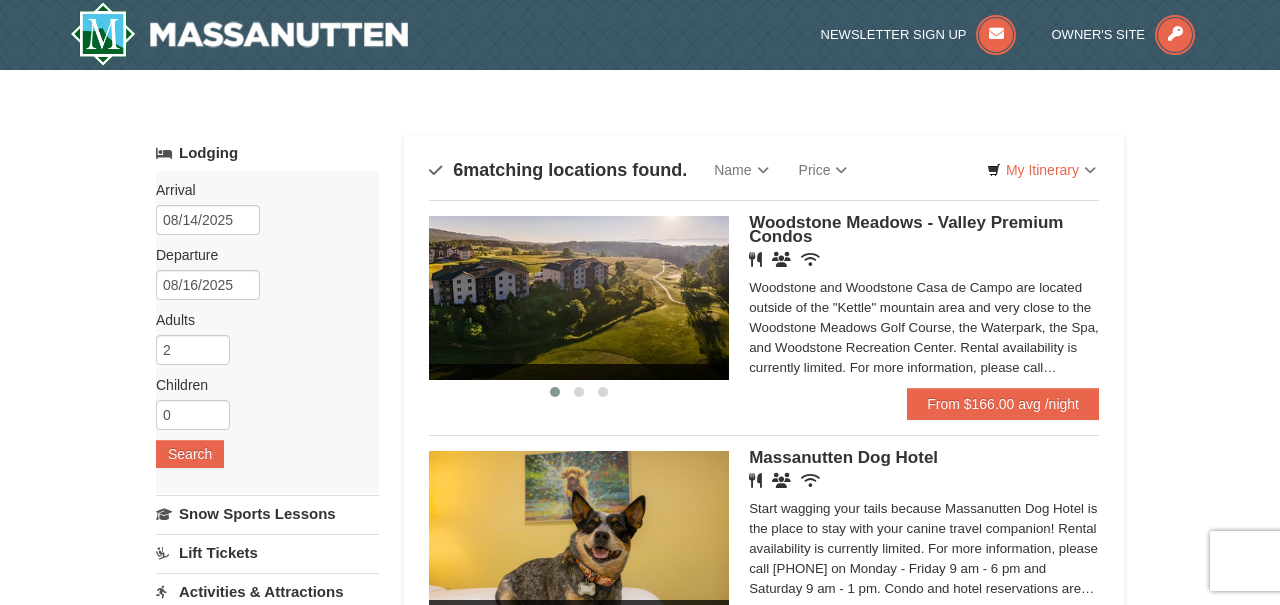 scroll, scrollTop: 0, scrollLeft: 0, axis: both 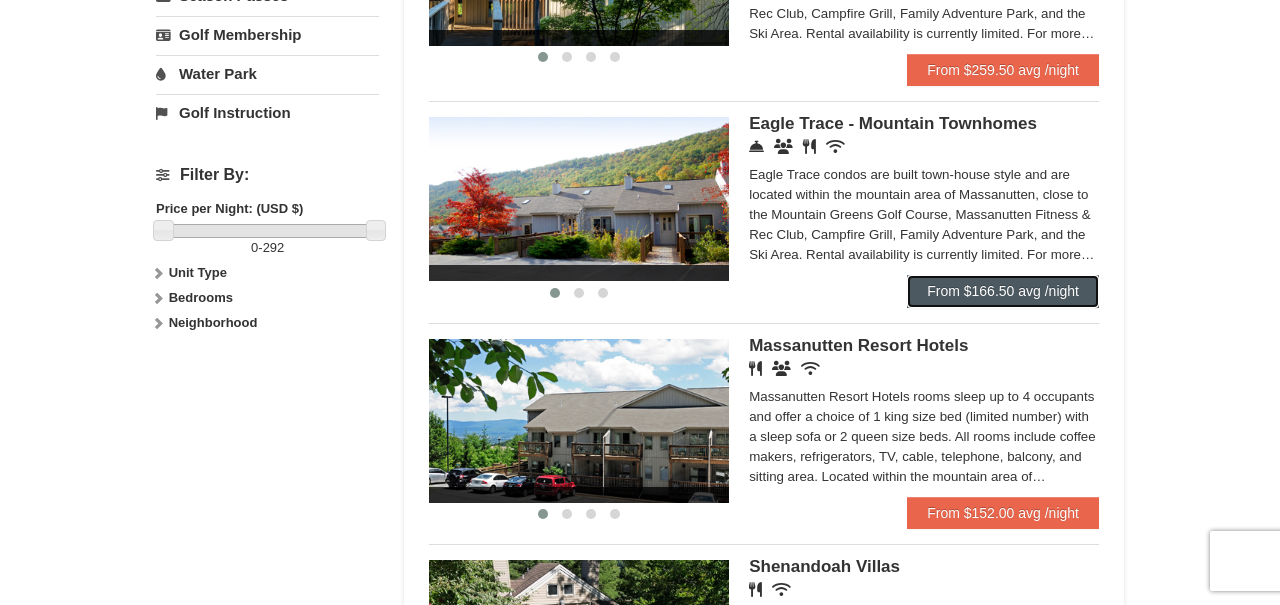 click on "From $166.50 avg /night" at bounding box center (1003, 291) 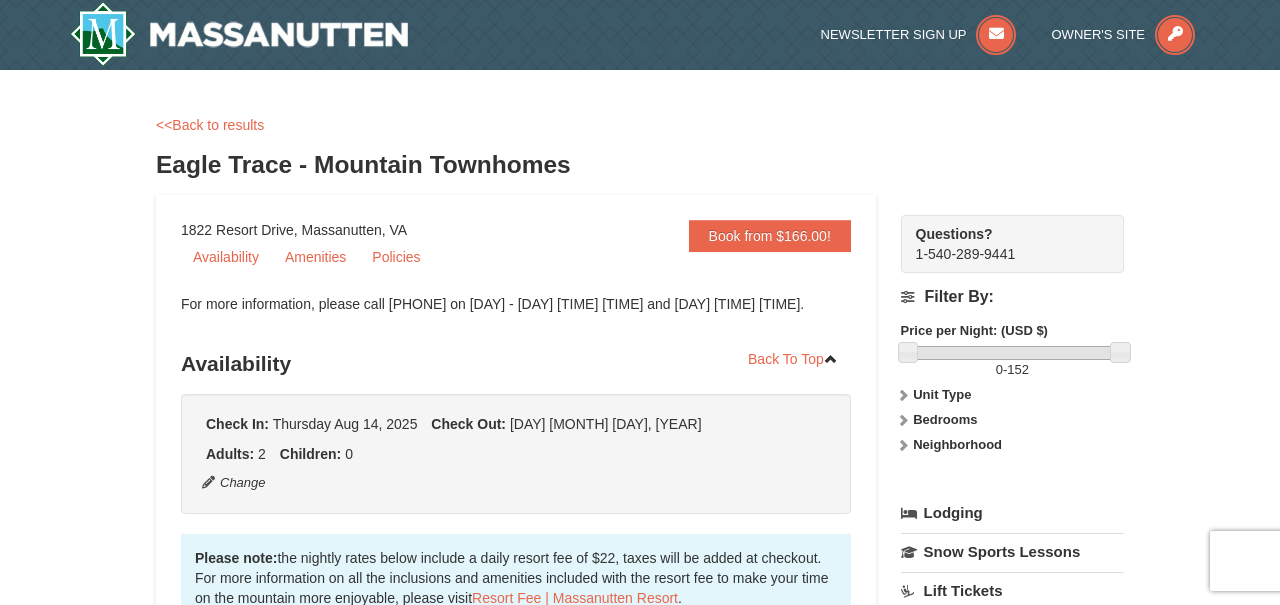 scroll, scrollTop: 233, scrollLeft: 0, axis: vertical 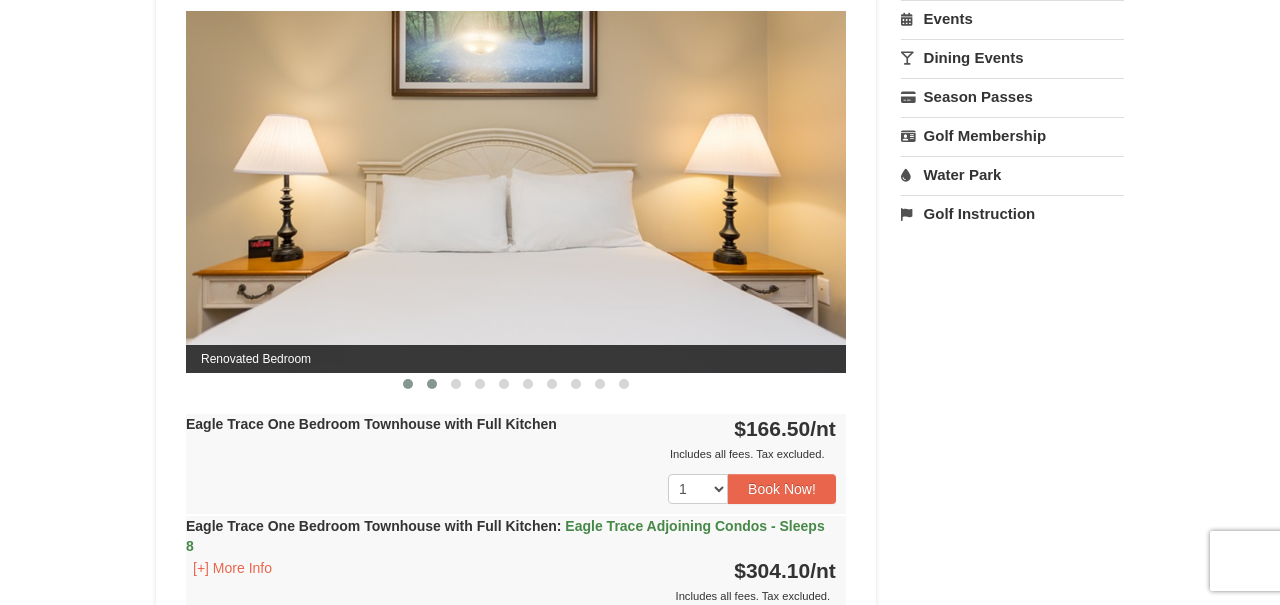 click at bounding box center [432, 384] 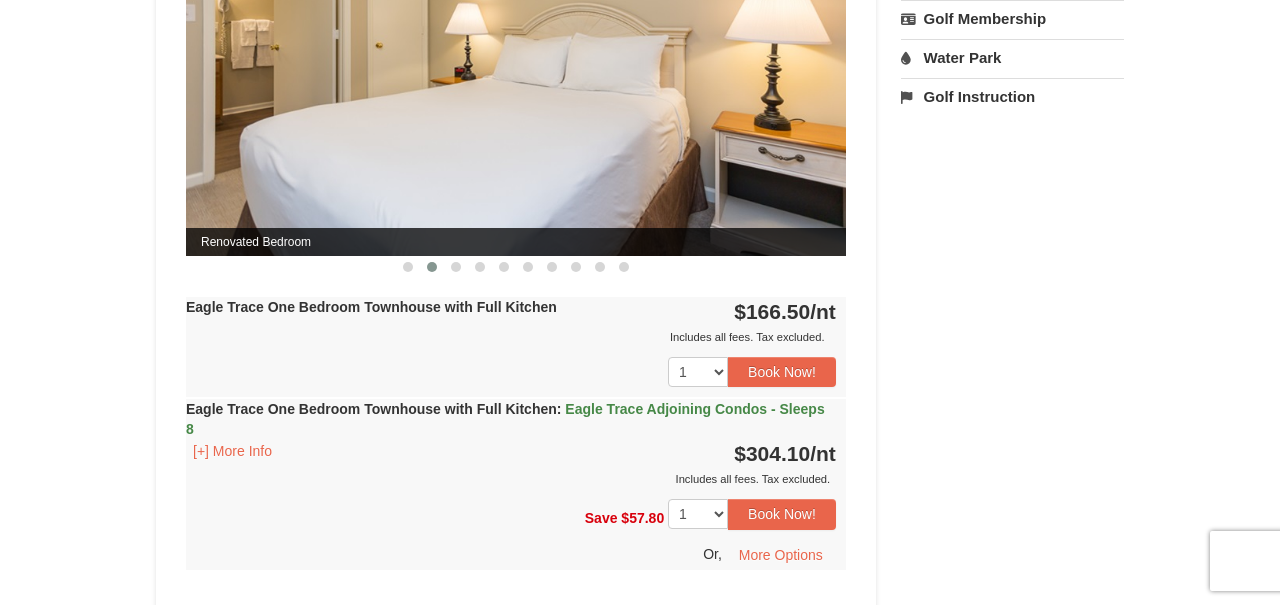 scroll, scrollTop: 772, scrollLeft: 0, axis: vertical 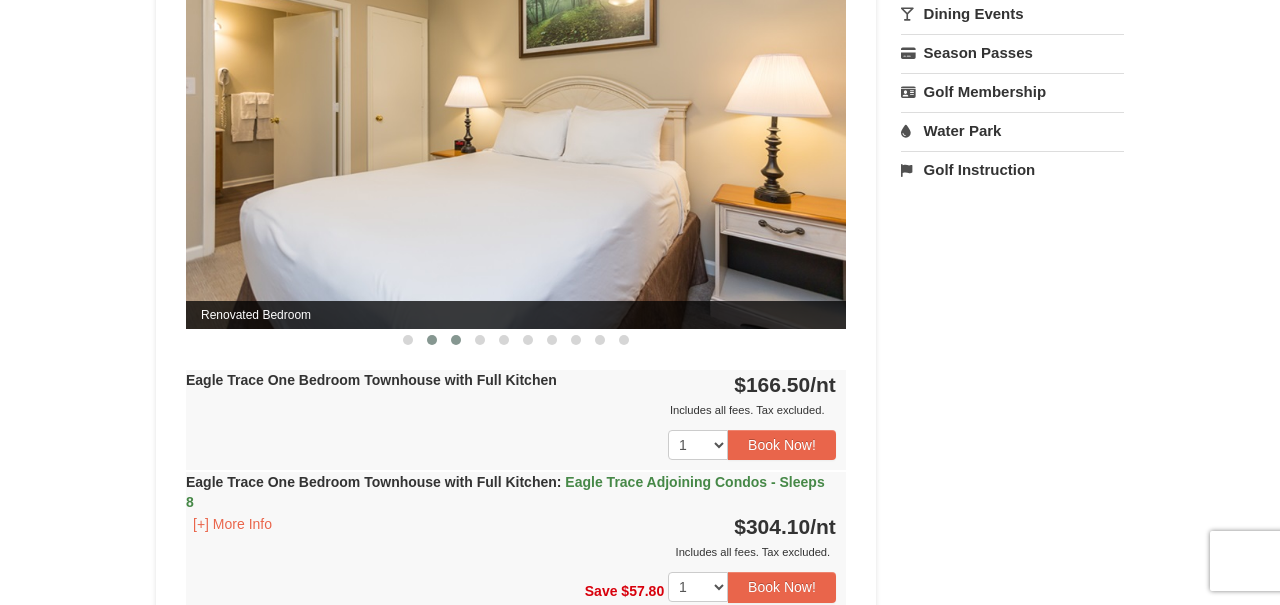 click at bounding box center [456, 340] 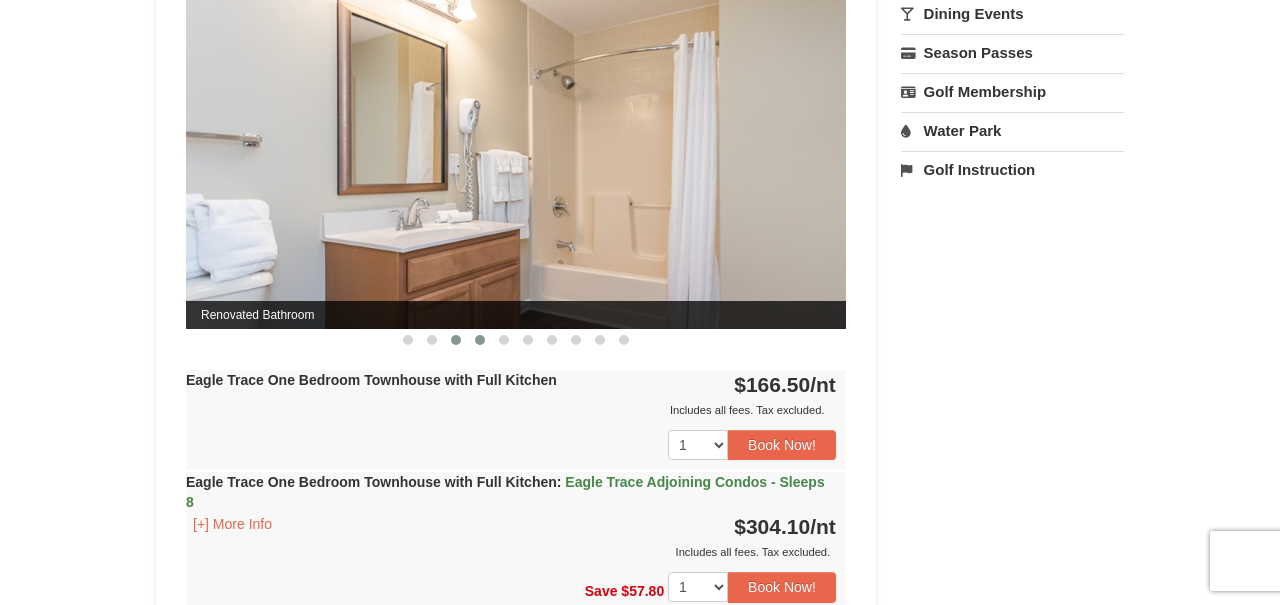 click at bounding box center (480, 340) 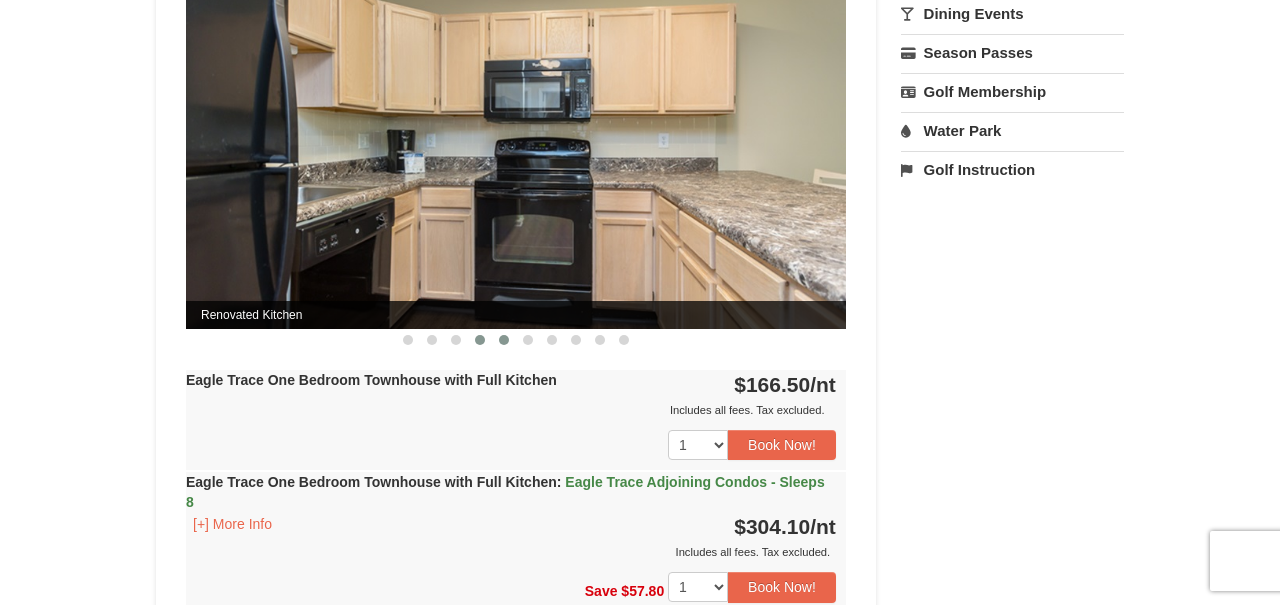 click at bounding box center [504, 340] 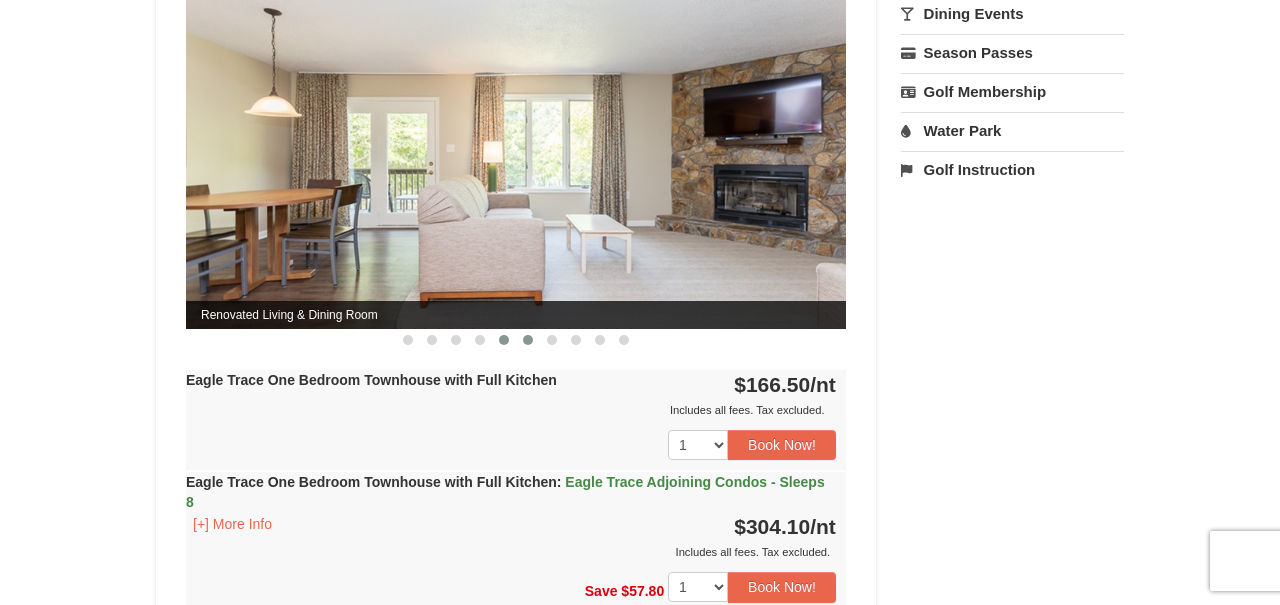 click at bounding box center (528, 340) 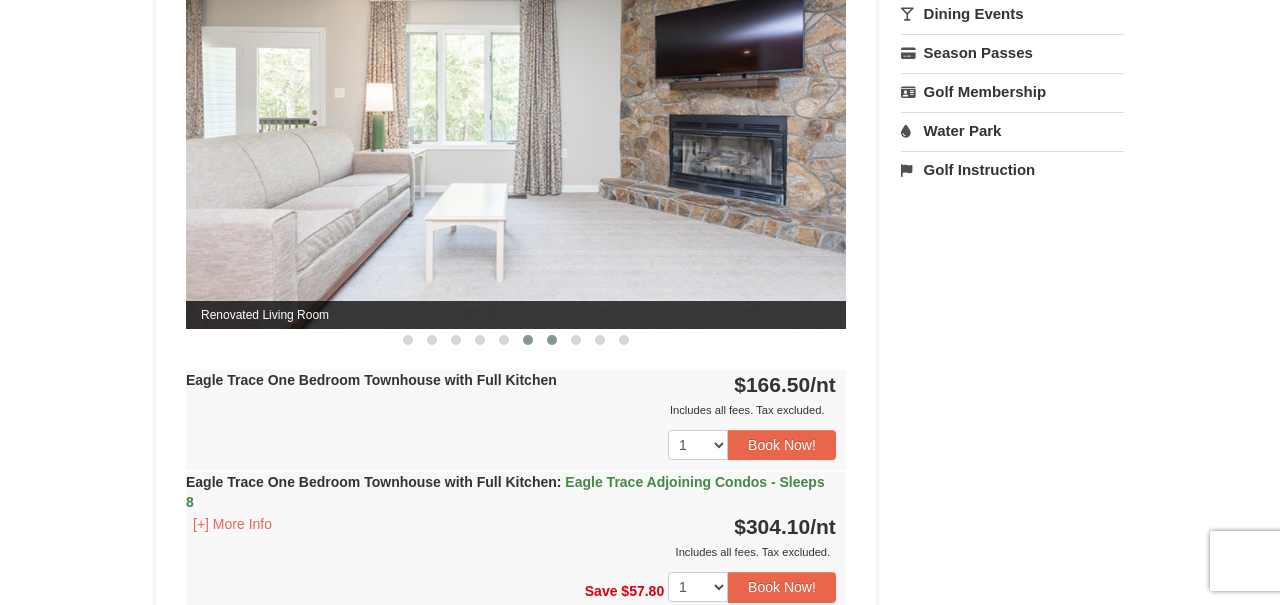 click at bounding box center [552, 340] 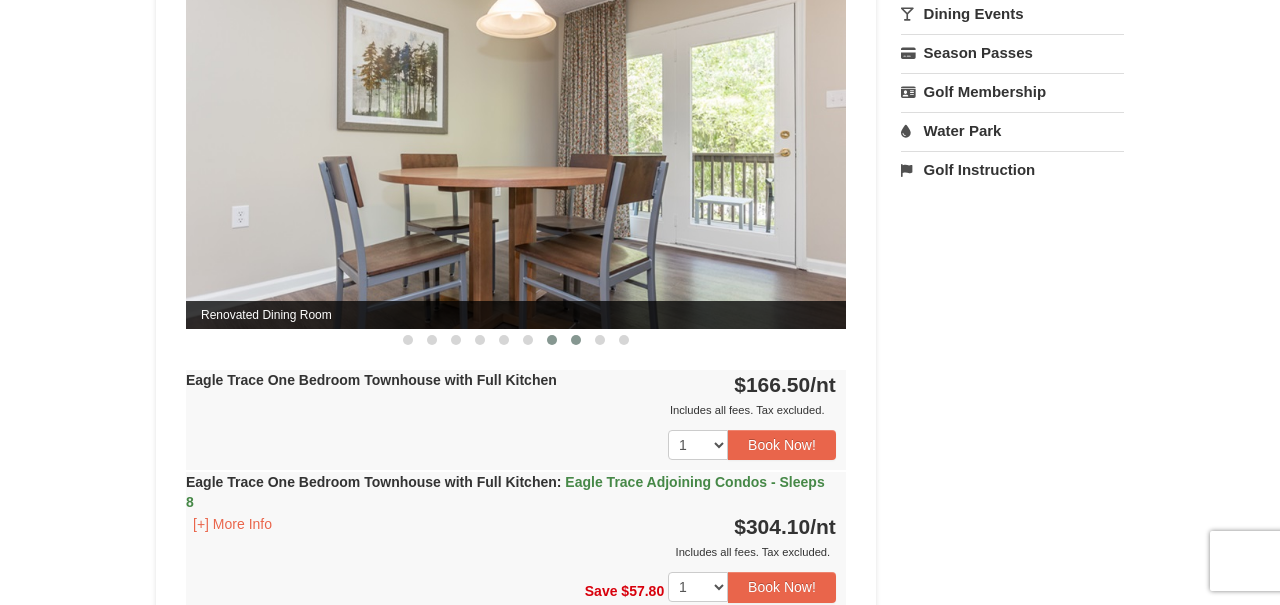 click at bounding box center [576, 340] 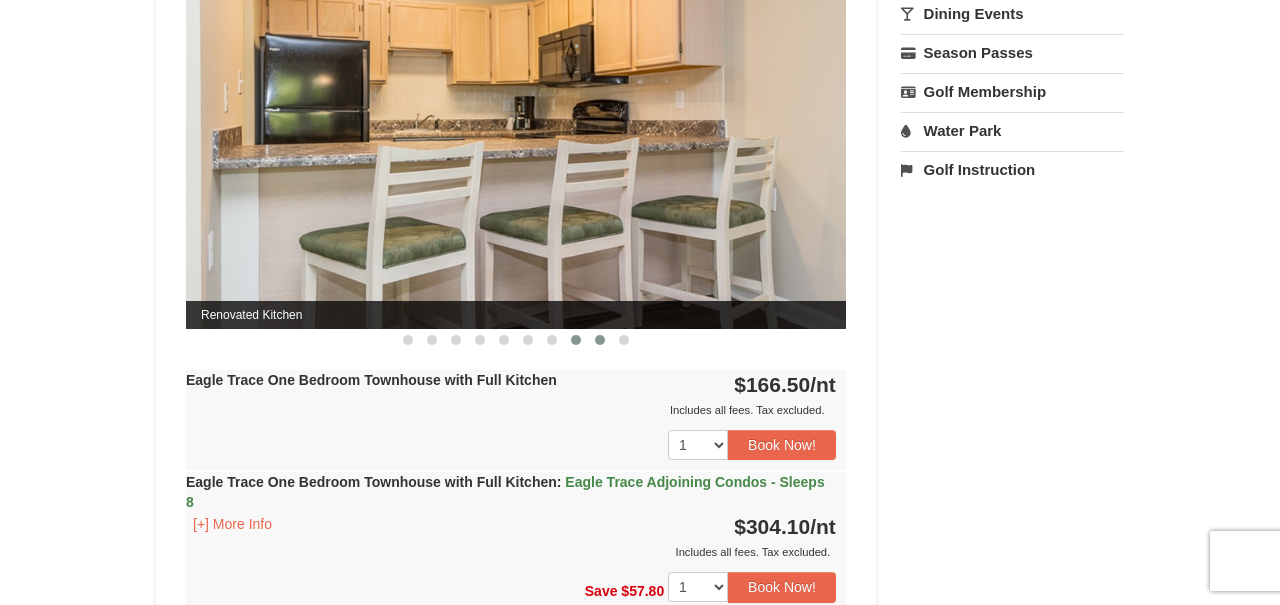 click at bounding box center (600, 340) 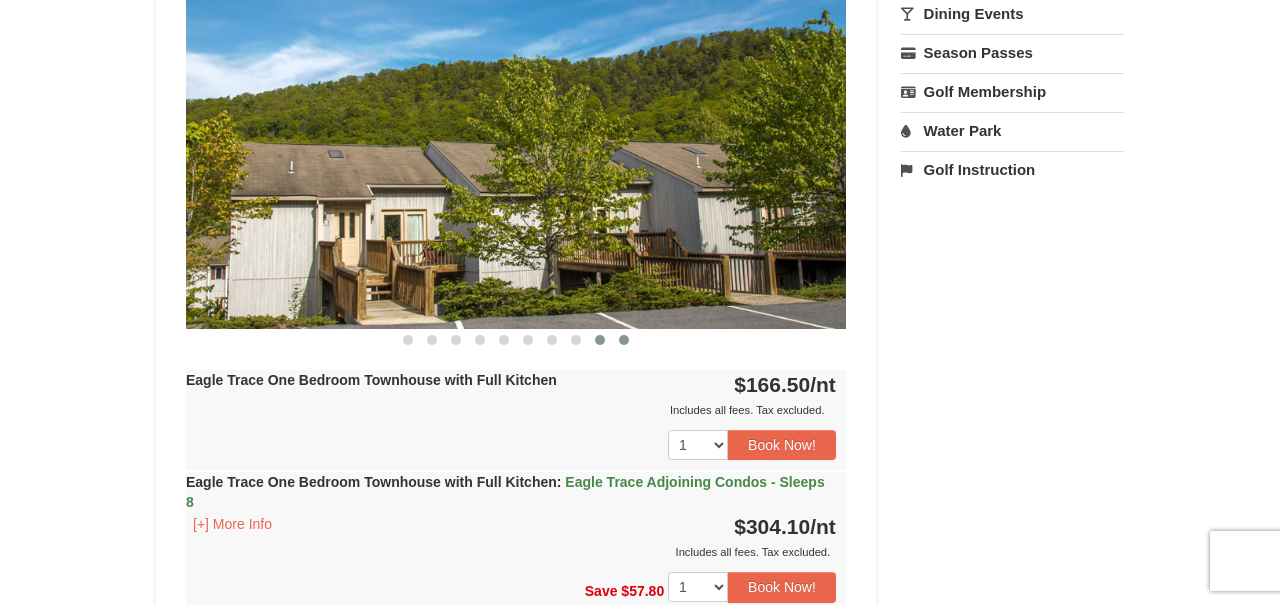 click at bounding box center [624, 340] 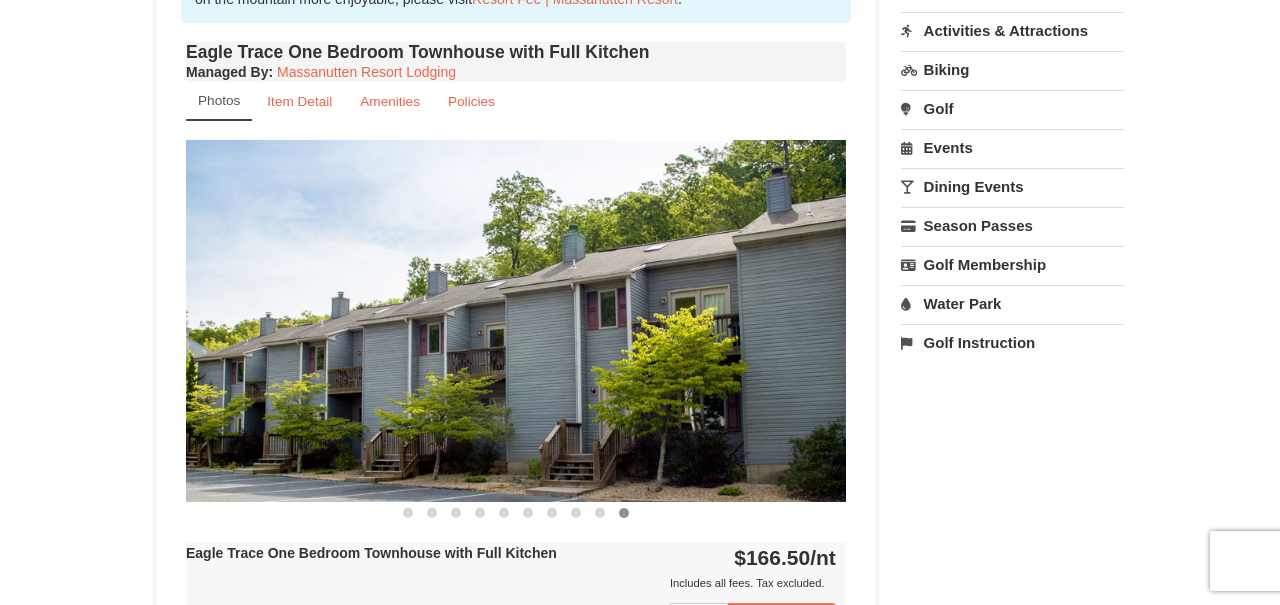 scroll, scrollTop: 0, scrollLeft: 0, axis: both 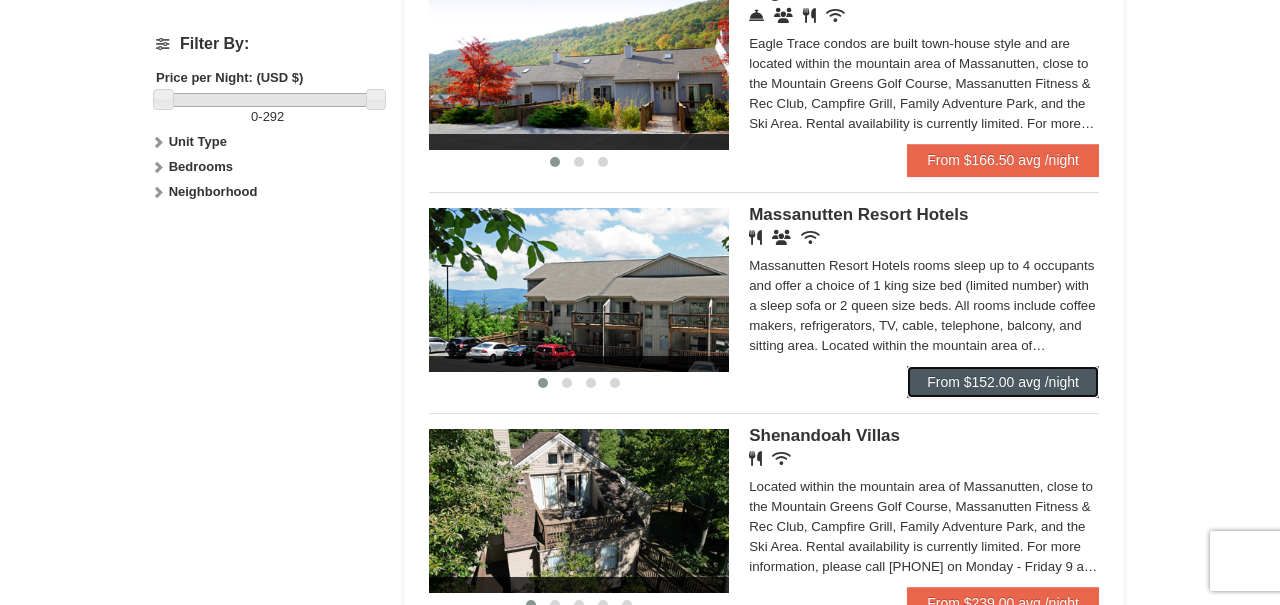 click on "From $152.00 avg /night" at bounding box center [1003, 382] 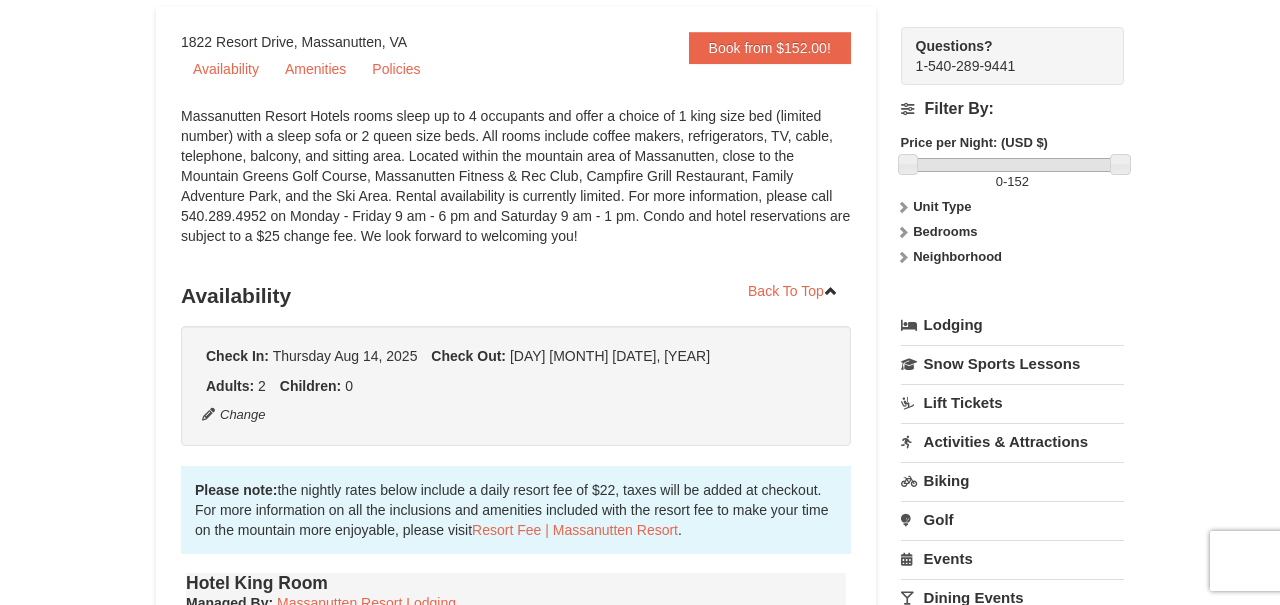 scroll, scrollTop: 188, scrollLeft: 0, axis: vertical 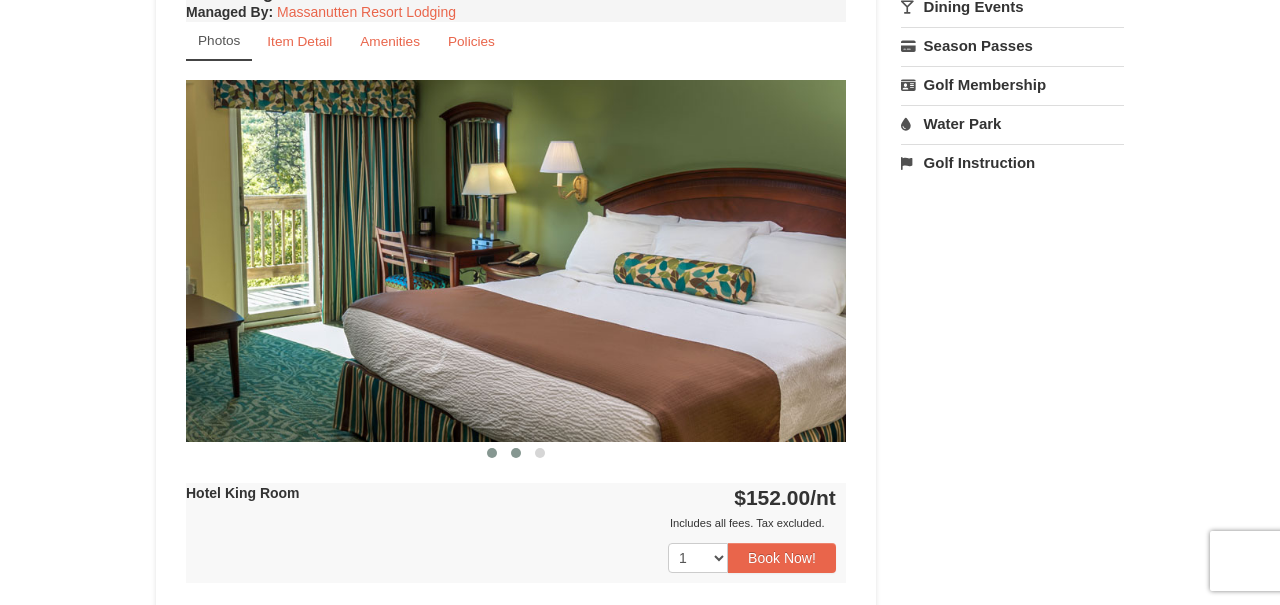 click at bounding box center (516, 453) 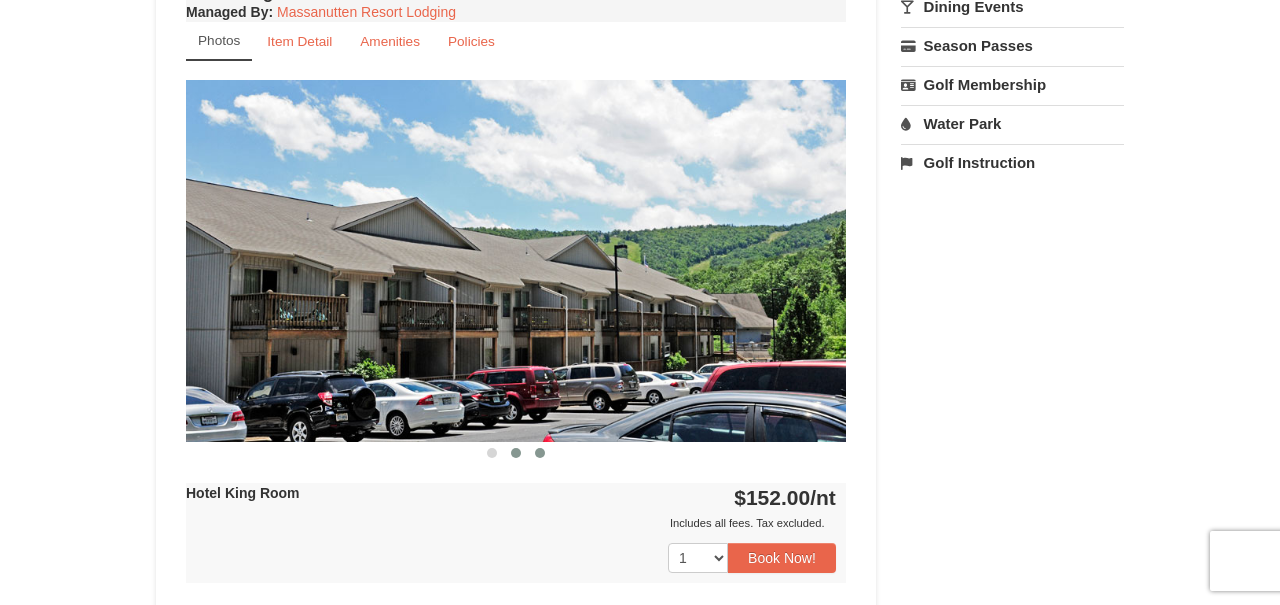click at bounding box center [540, 453] 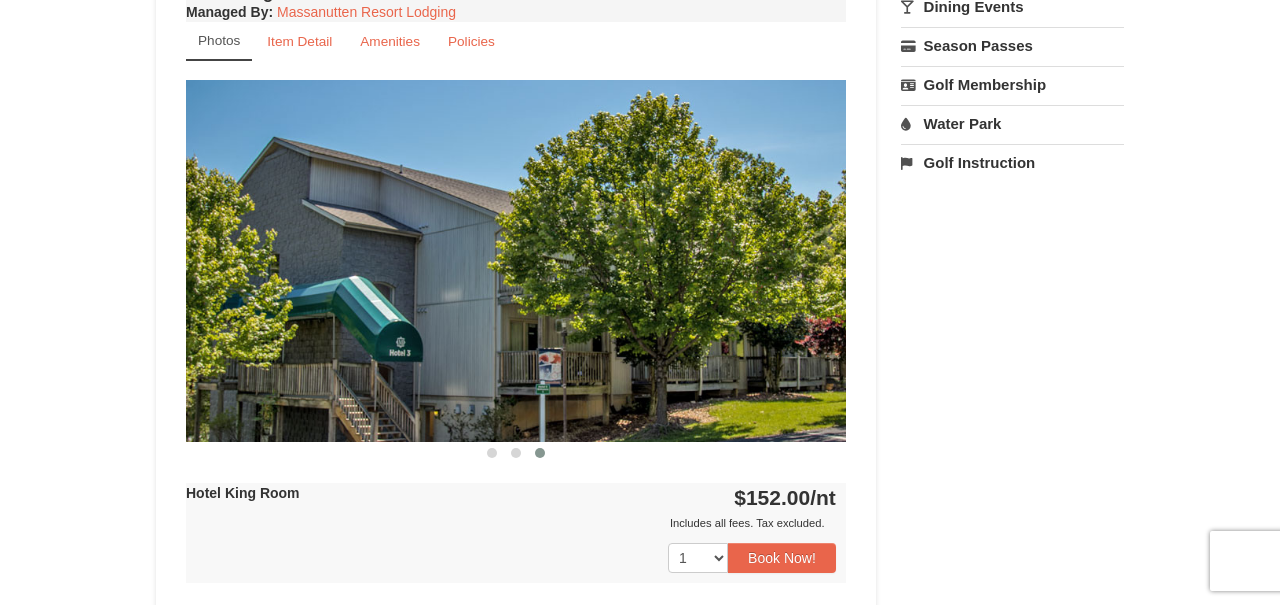 click at bounding box center (540, 453) 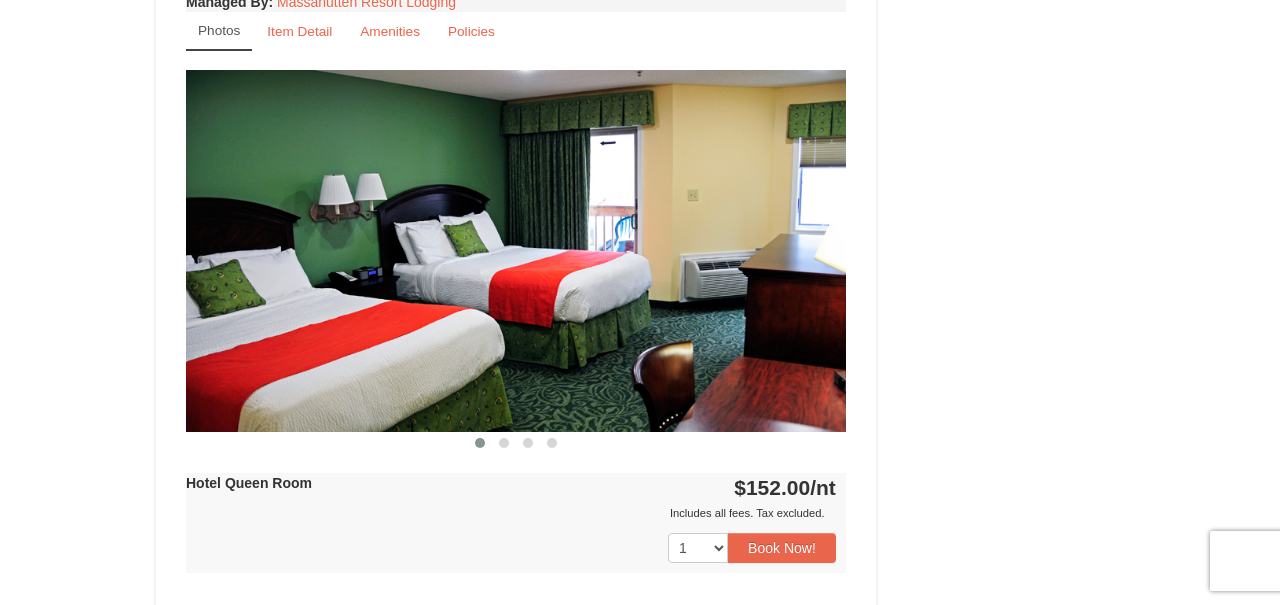 scroll, scrollTop: 1437, scrollLeft: 0, axis: vertical 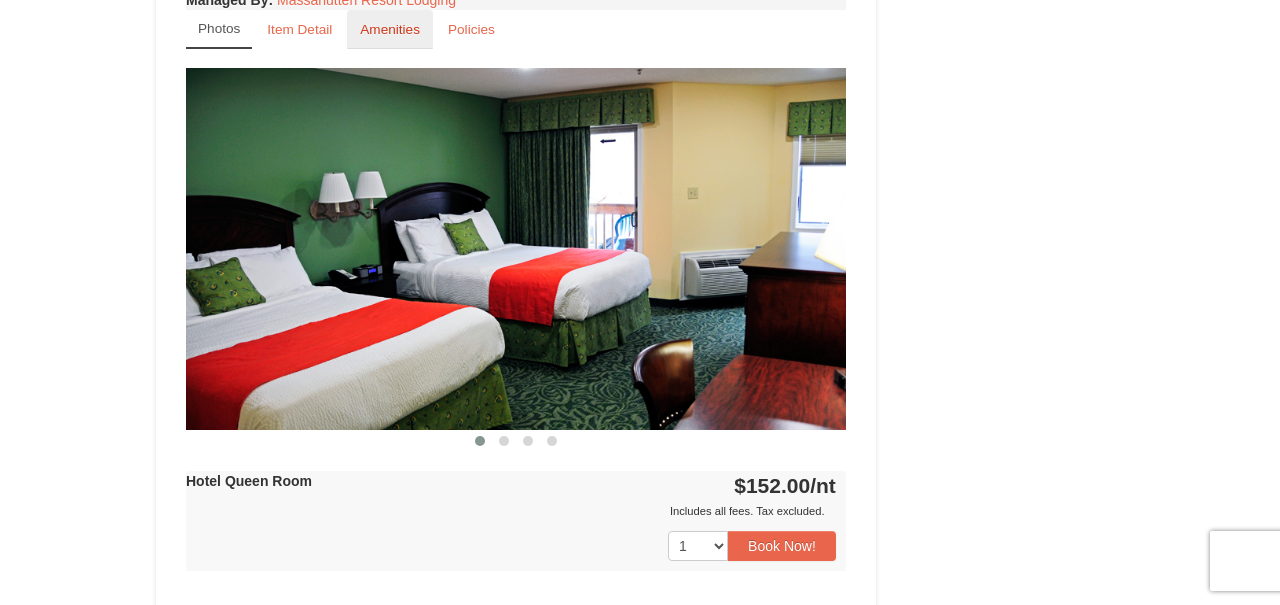 click on "Amenities" at bounding box center (390, 29) 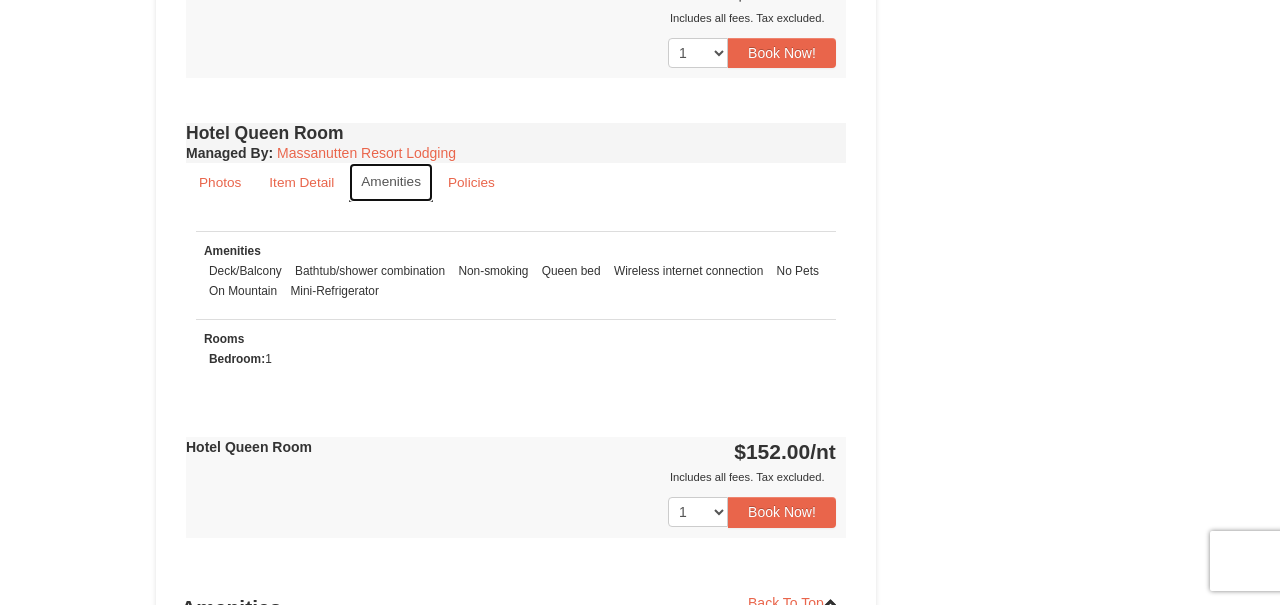 scroll, scrollTop: 1275, scrollLeft: 0, axis: vertical 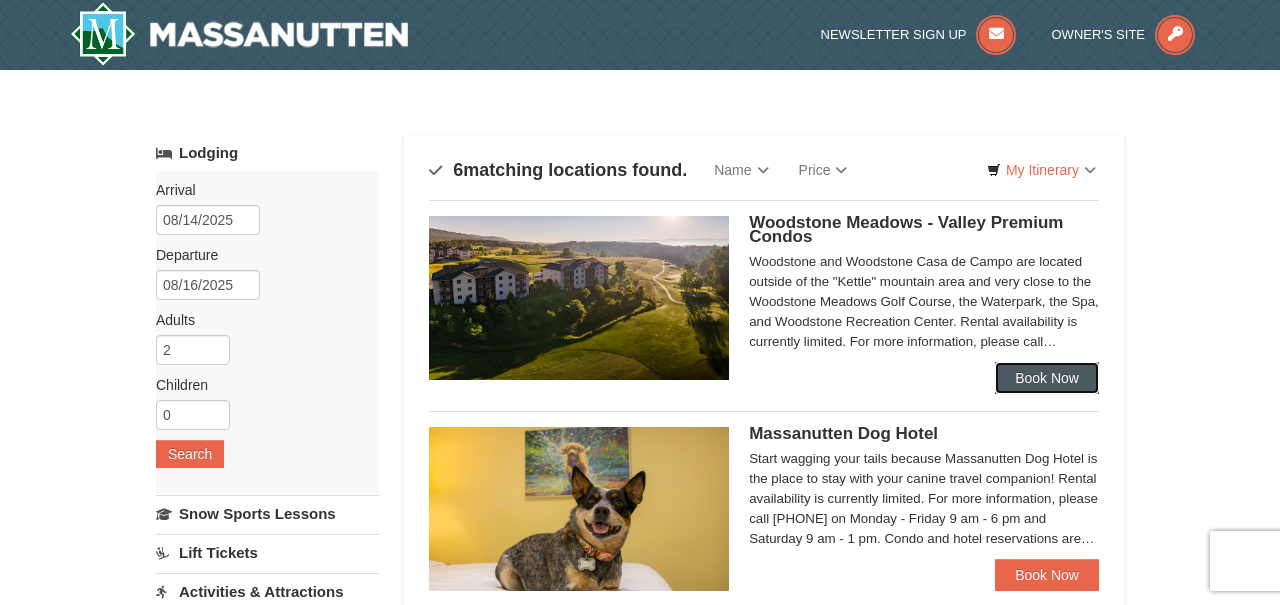 click on "Book Now" at bounding box center [1047, 378] 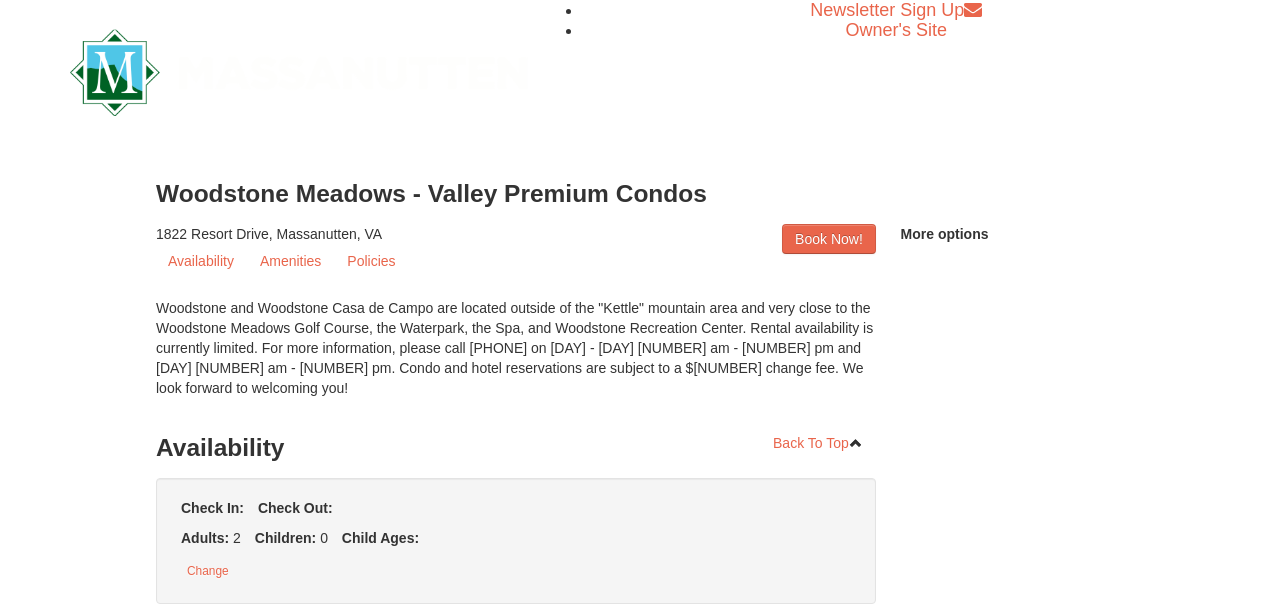 scroll, scrollTop: 0, scrollLeft: 0, axis: both 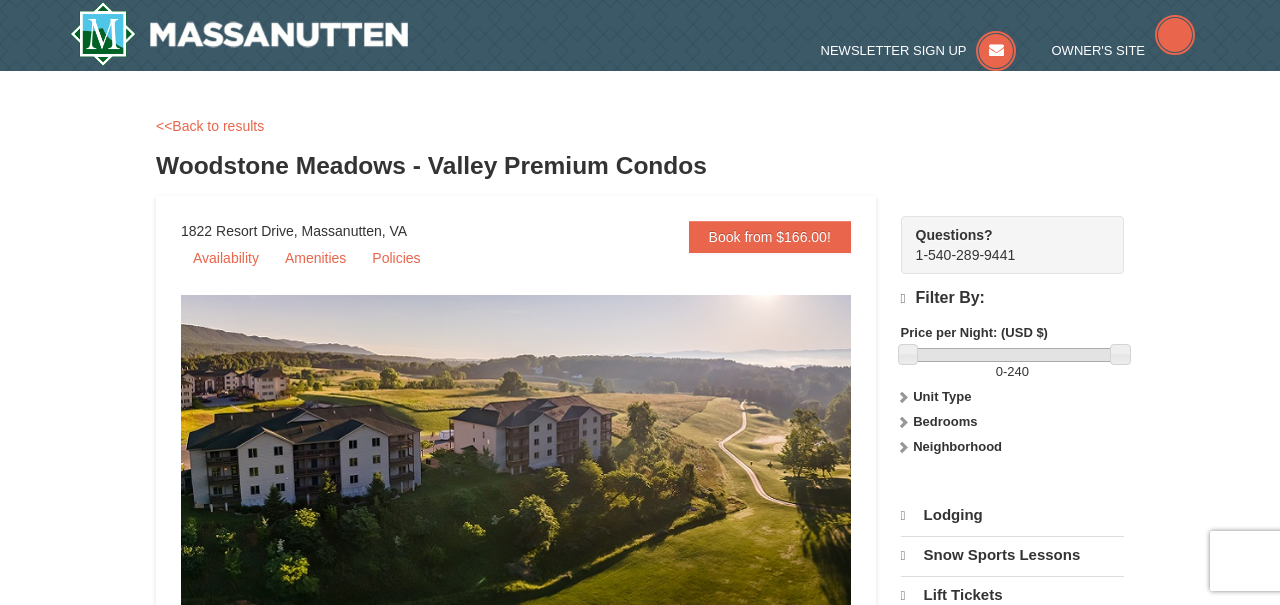 select on "8" 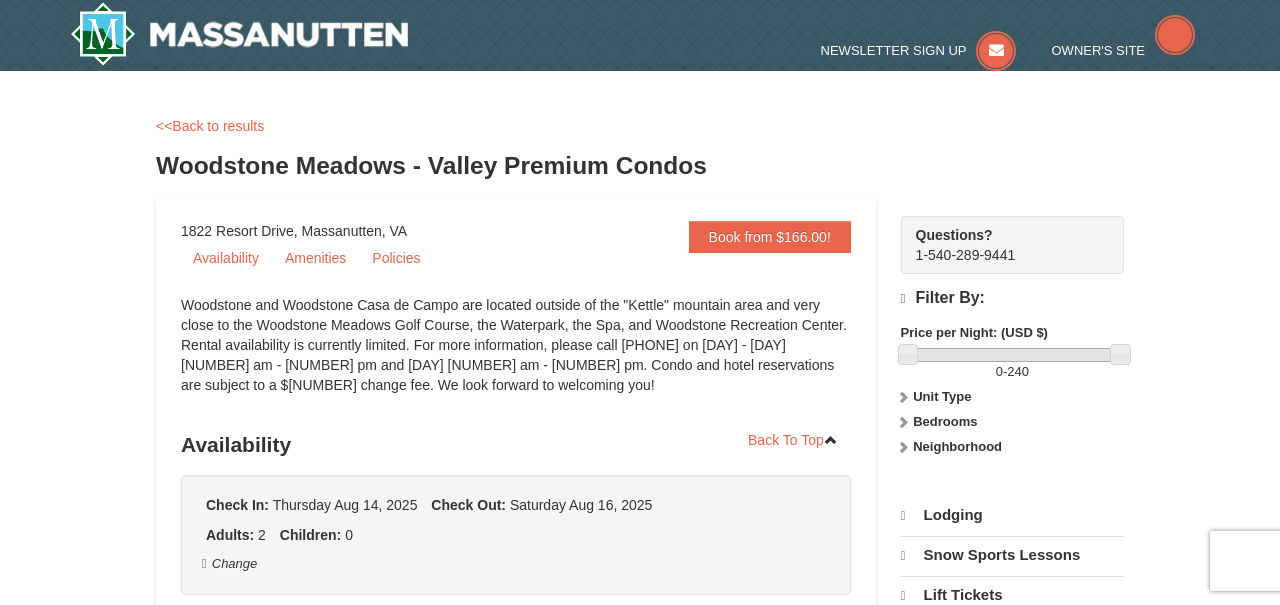 scroll, scrollTop: 0, scrollLeft: 0, axis: both 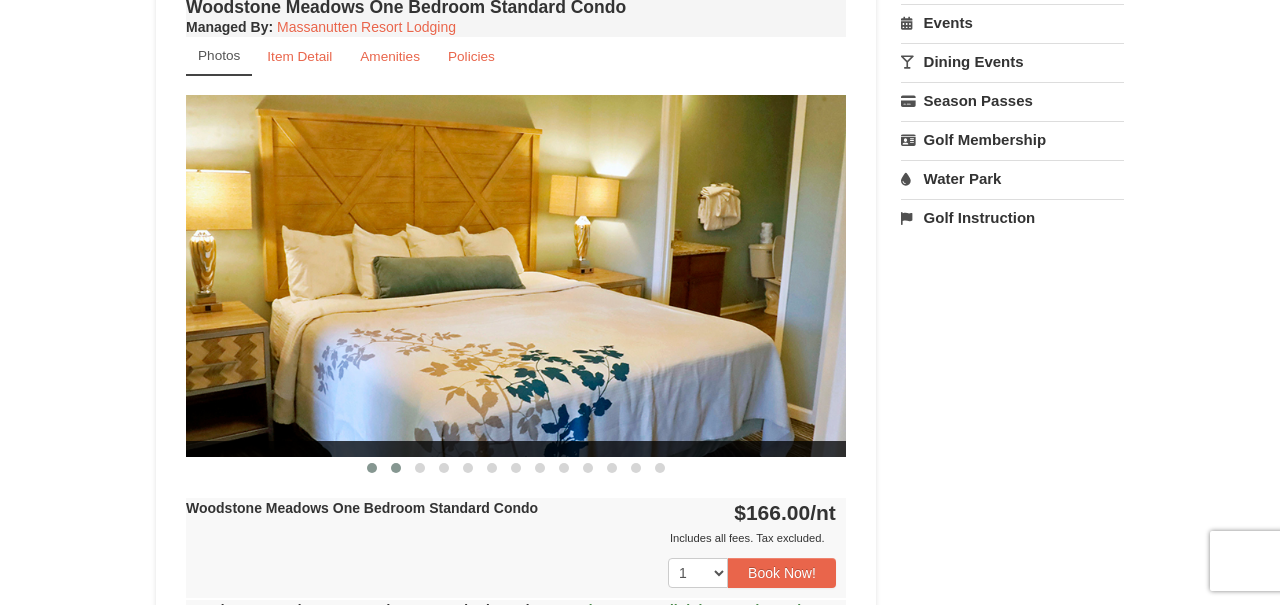 click at bounding box center (396, 468) 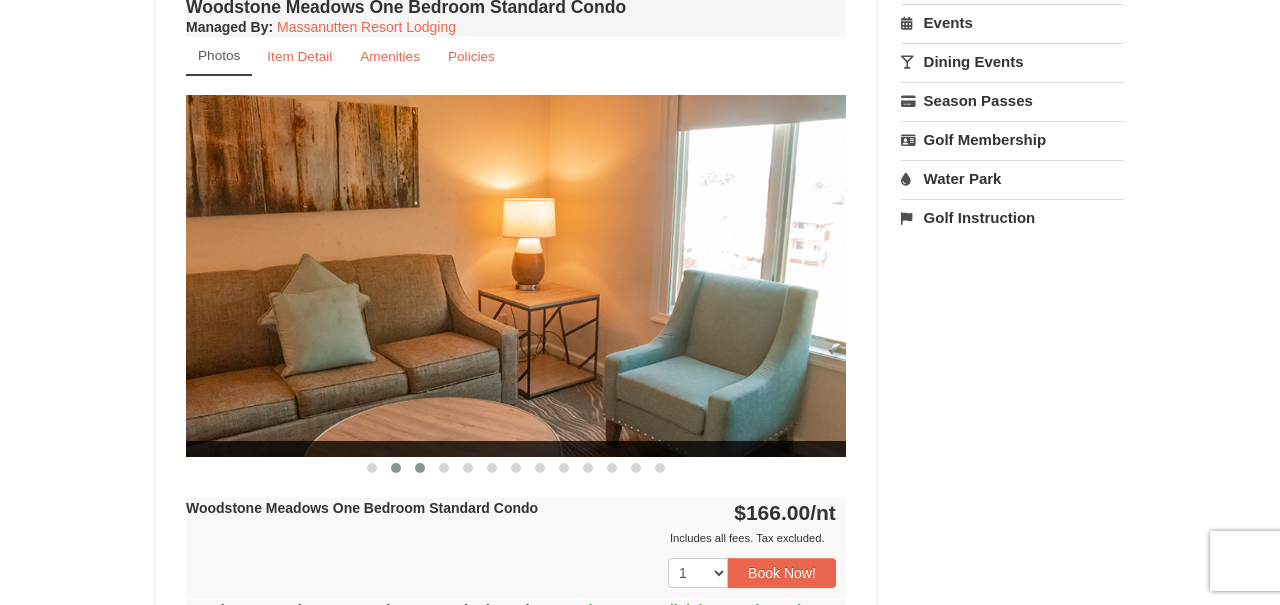 click at bounding box center (420, 468) 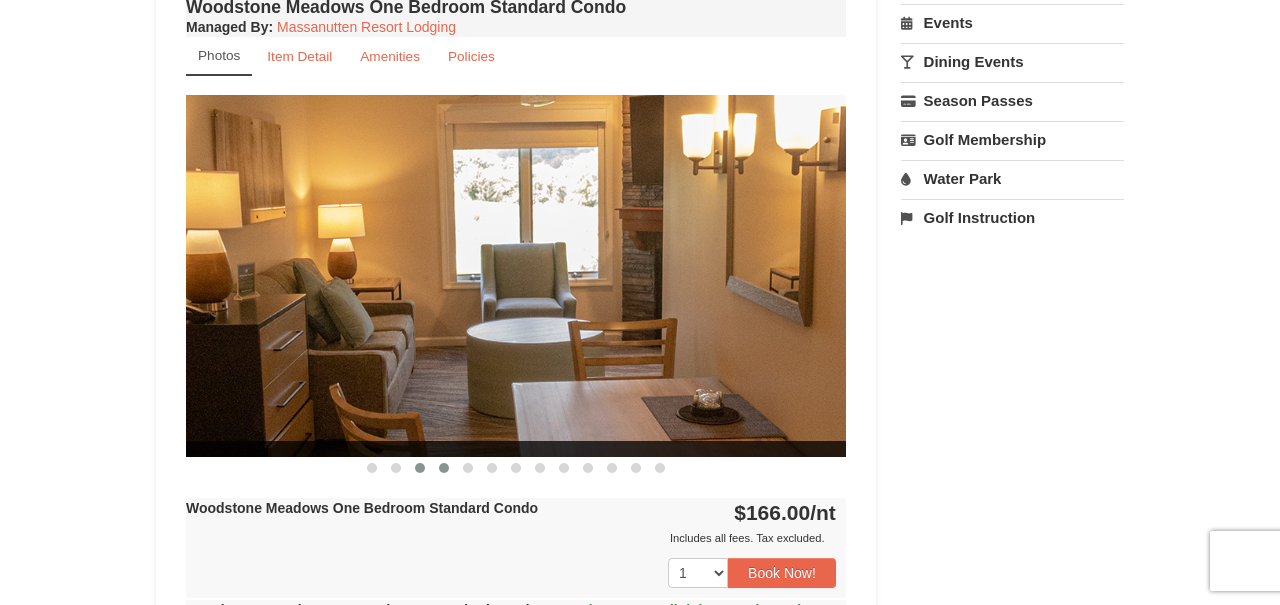 click at bounding box center (444, 468) 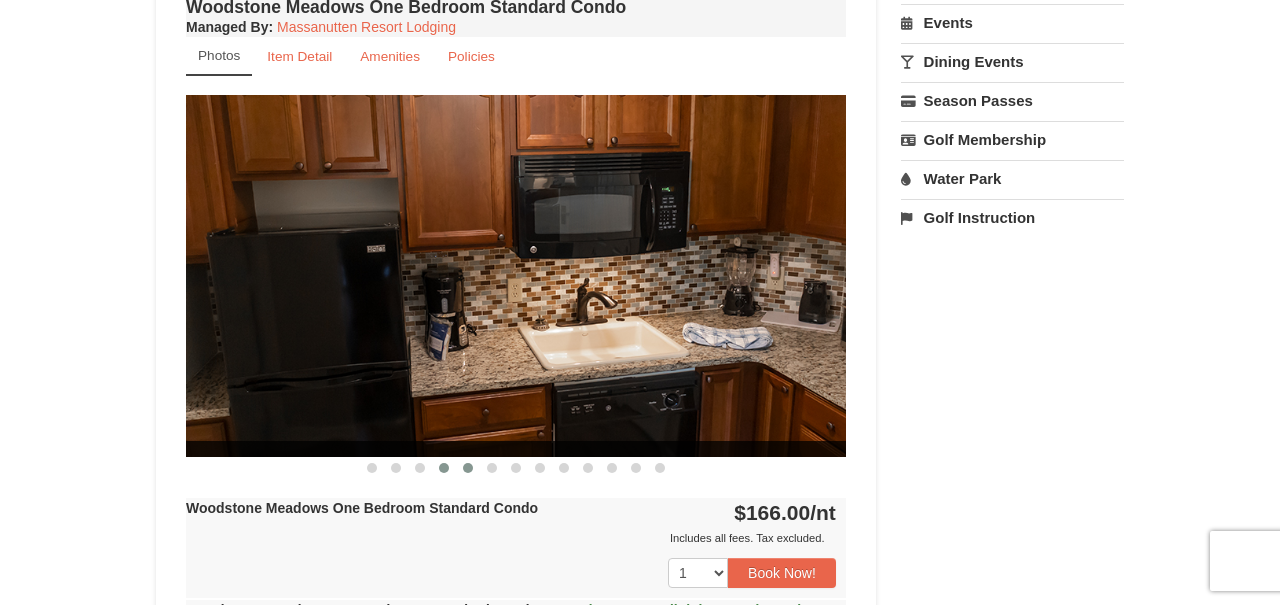 click at bounding box center [468, 468] 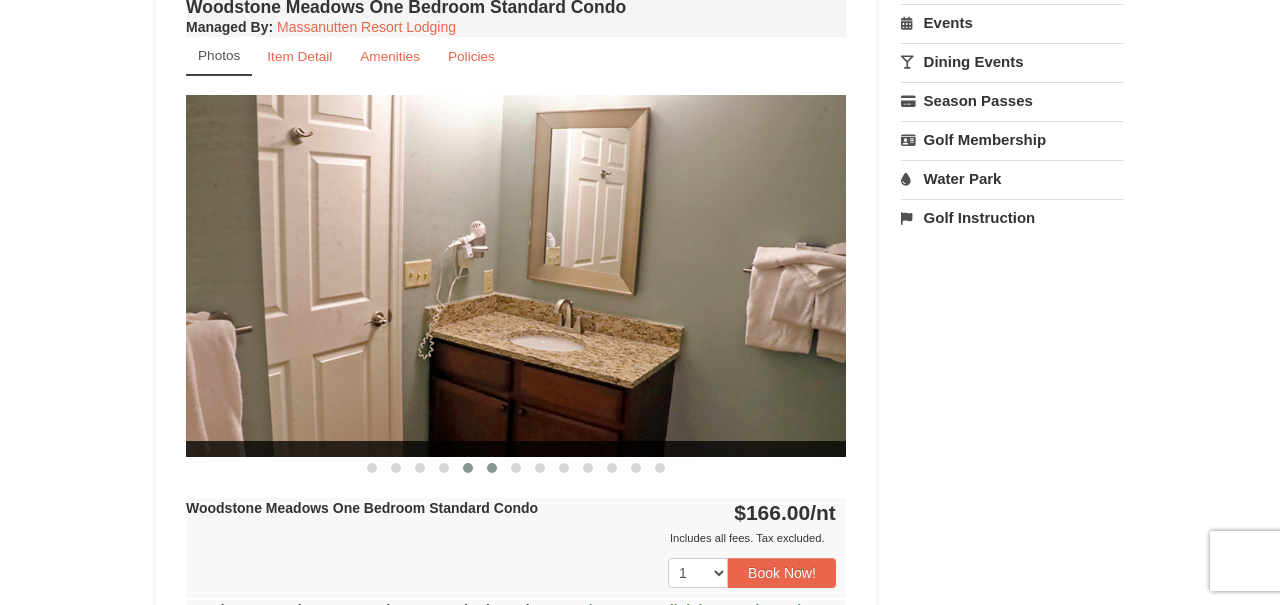 click at bounding box center [492, 468] 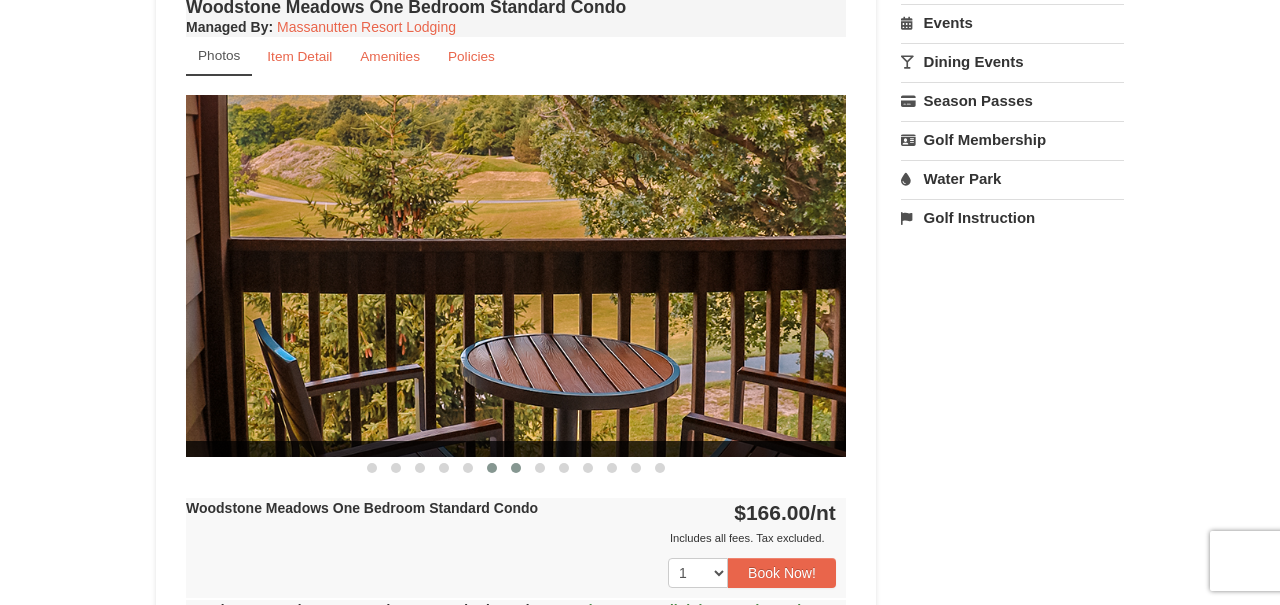 click at bounding box center (516, 468) 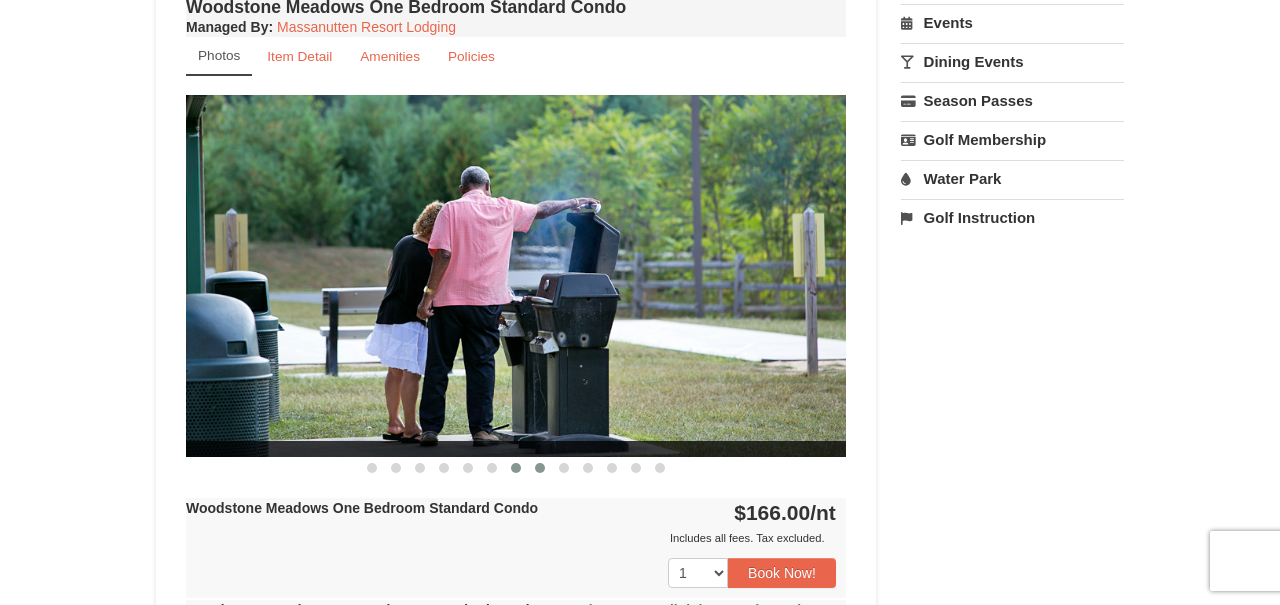 click at bounding box center (540, 468) 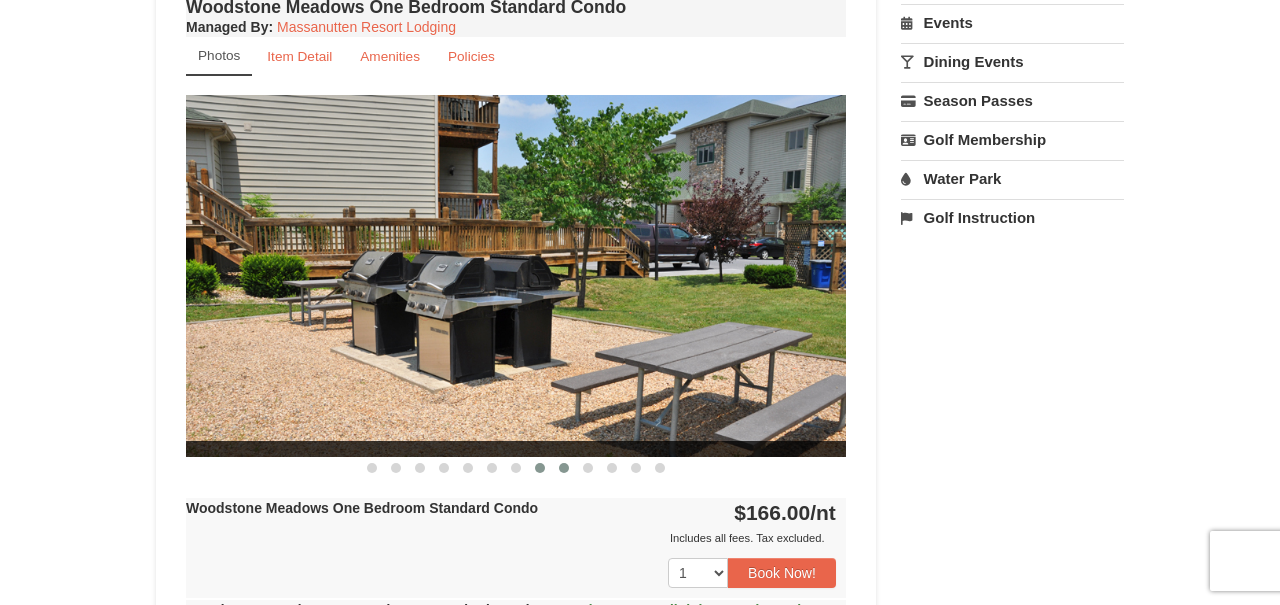 click at bounding box center (564, 468) 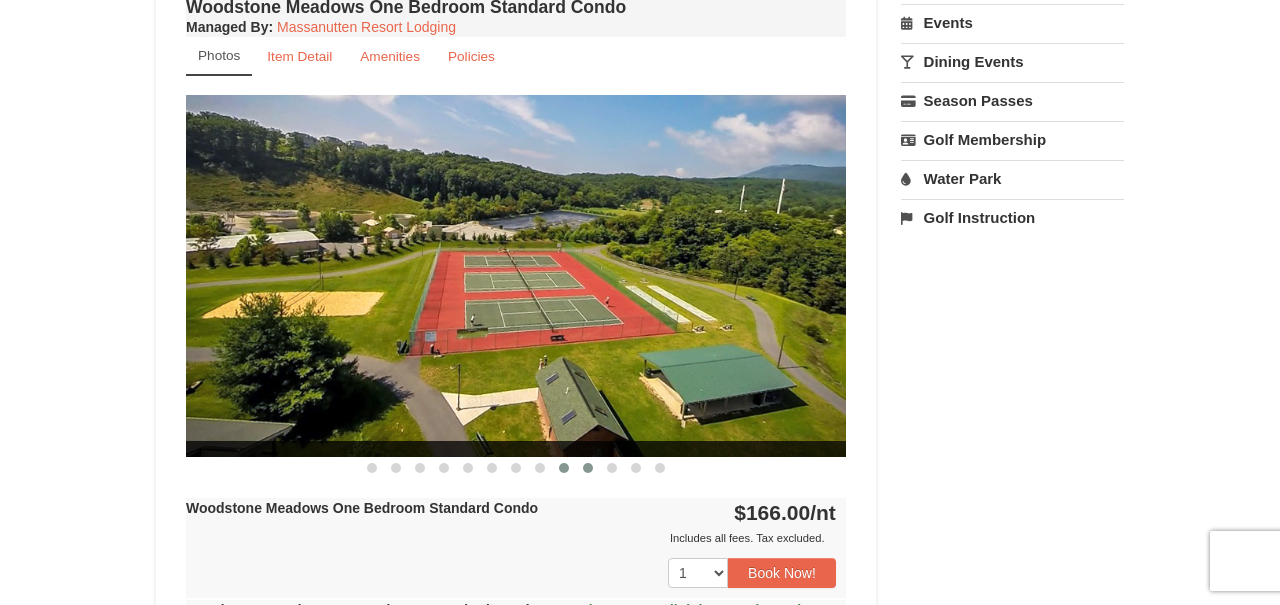 click at bounding box center [588, 468] 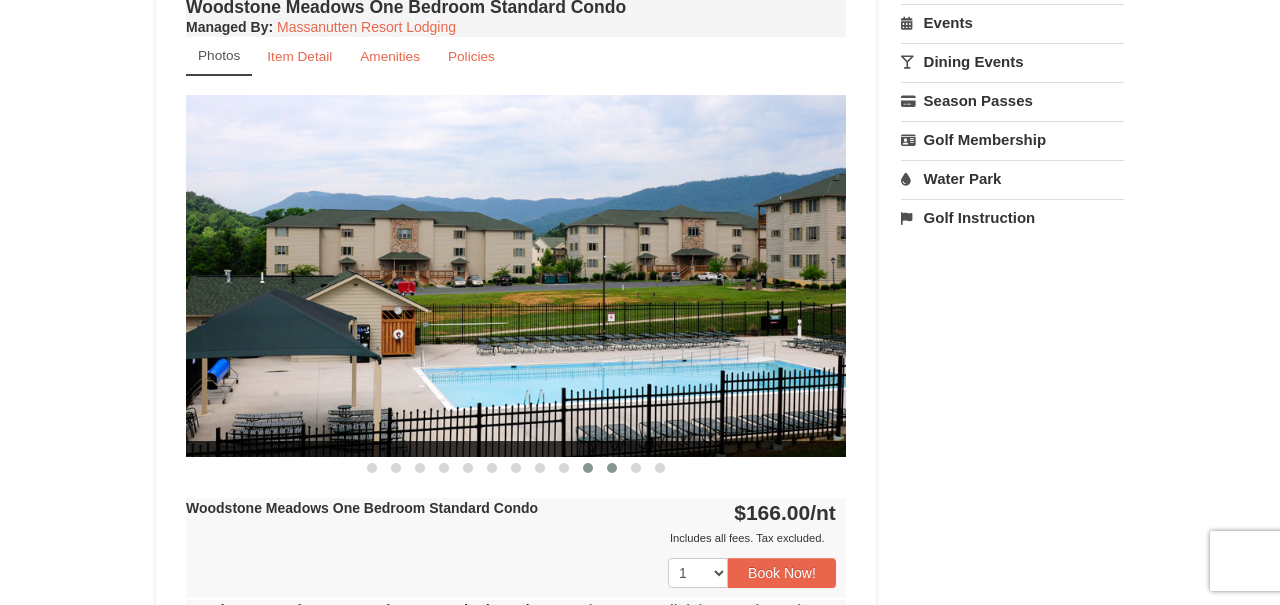 click at bounding box center (612, 468) 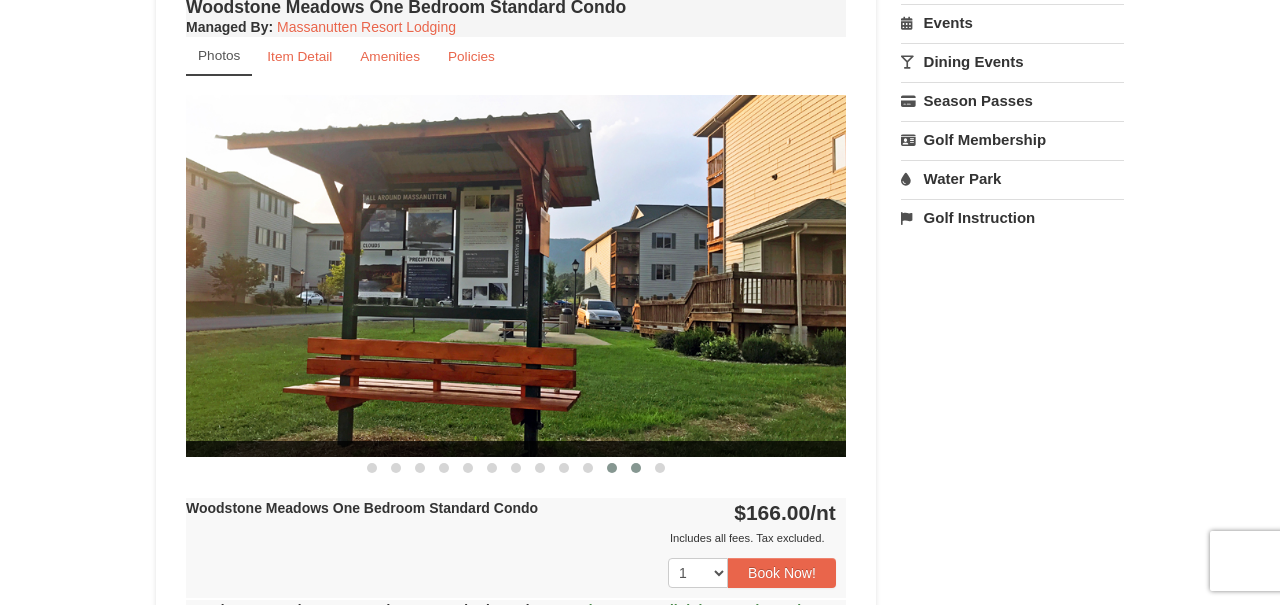 click at bounding box center (636, 468) 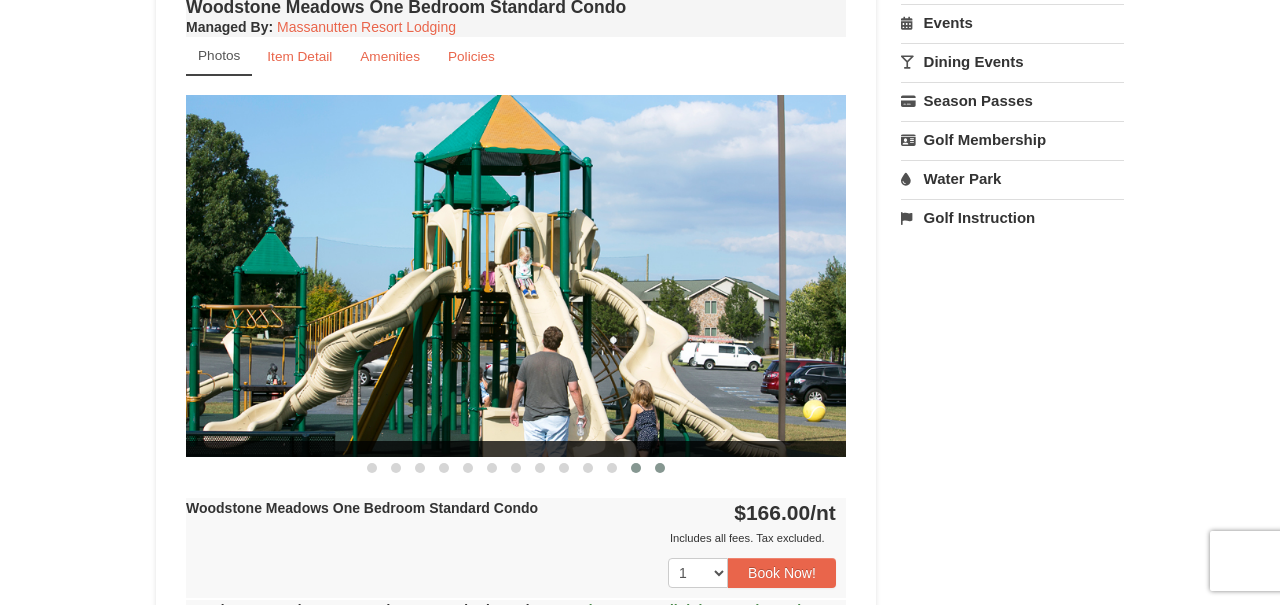 click at bounding box center (660, 468) 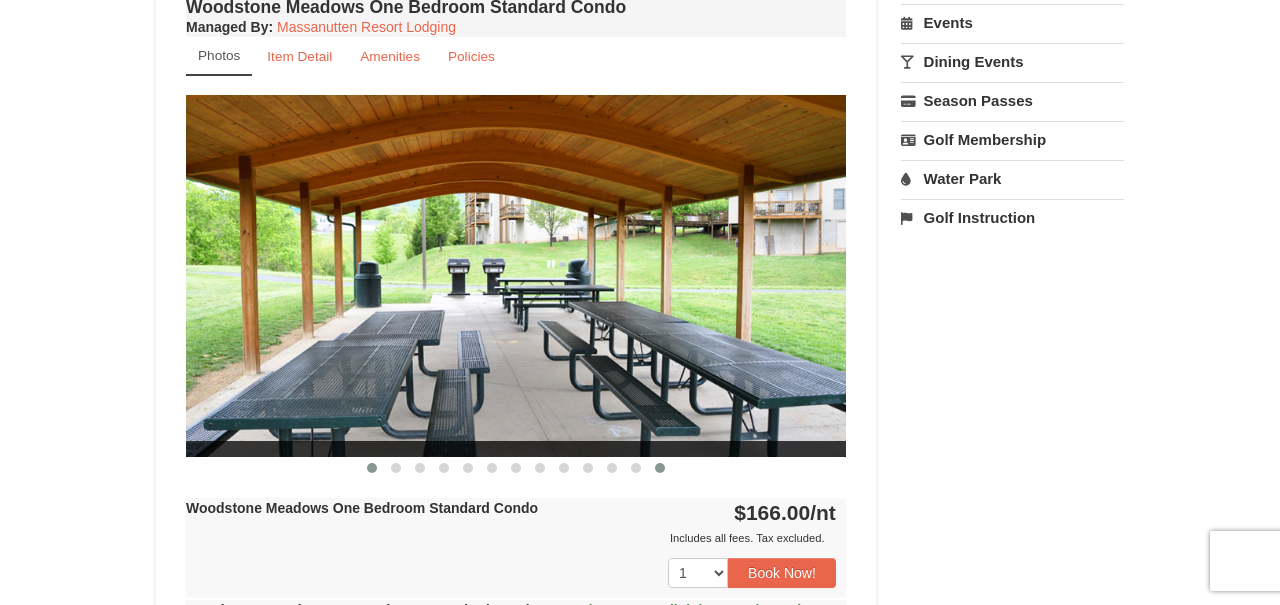 click at bounding box center [372, 468] 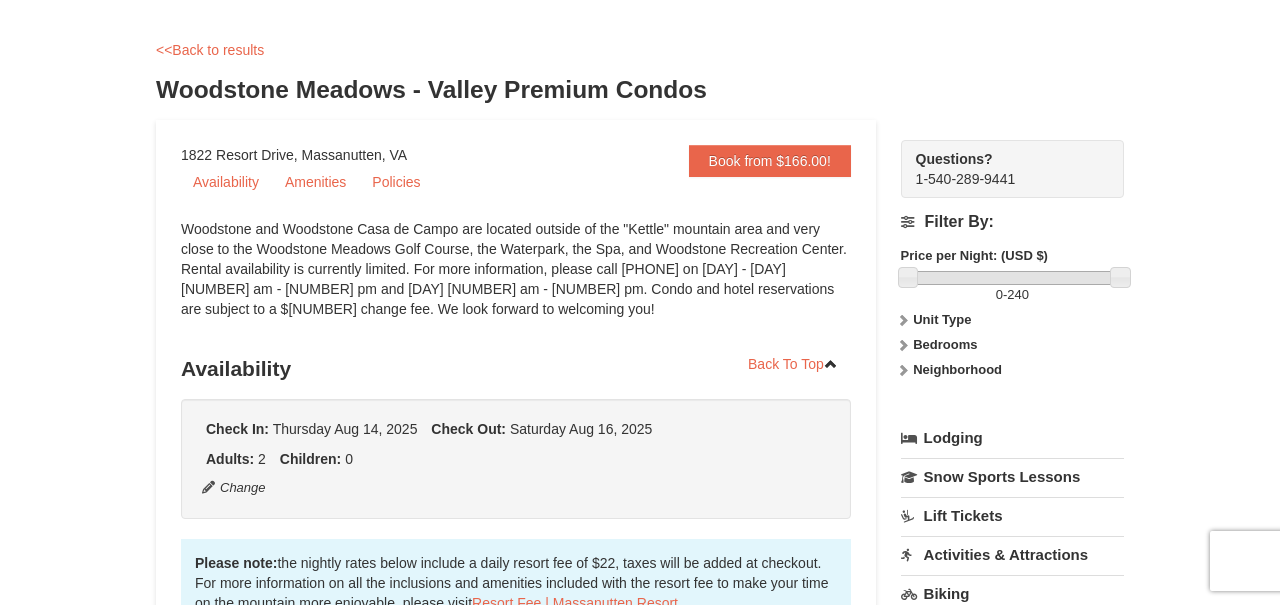 scroll, scrollTop: 0, scrollLeft: 0, axis: both 